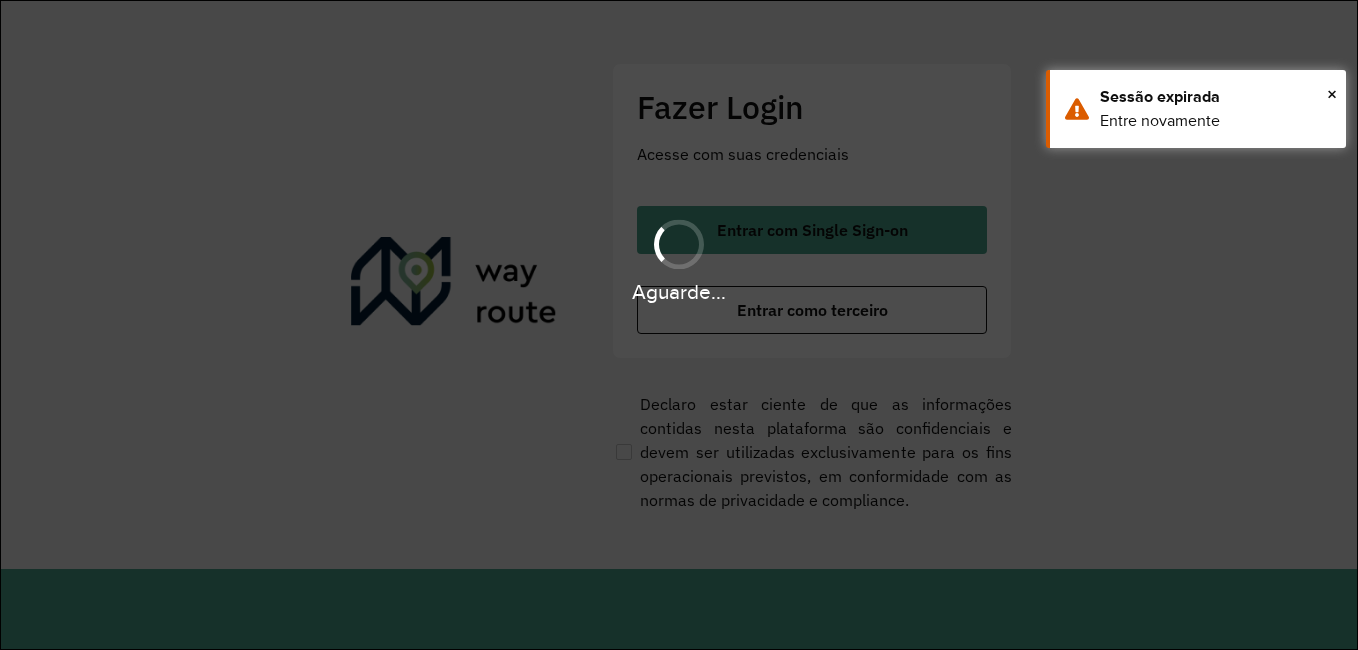scroll, scrollTop: 0, scrollLeft: 0, axis: both 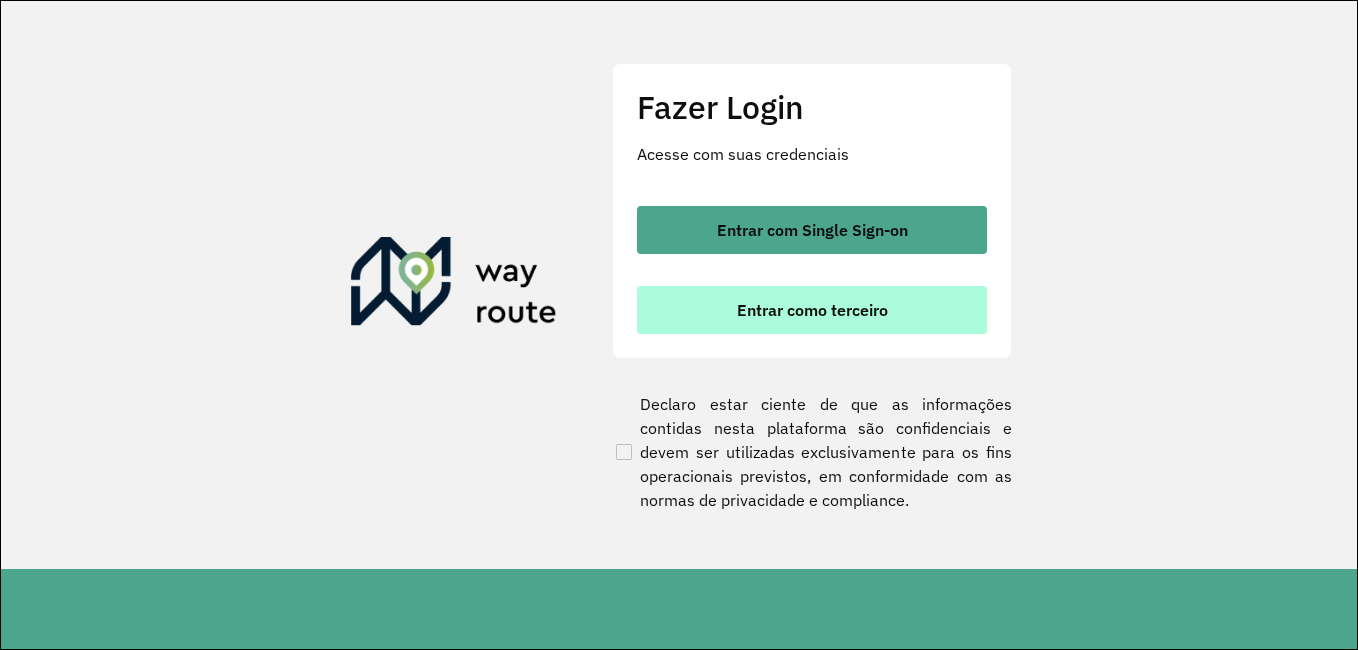 click on "Entrar como terceiro" at bounding box center (812, 310) 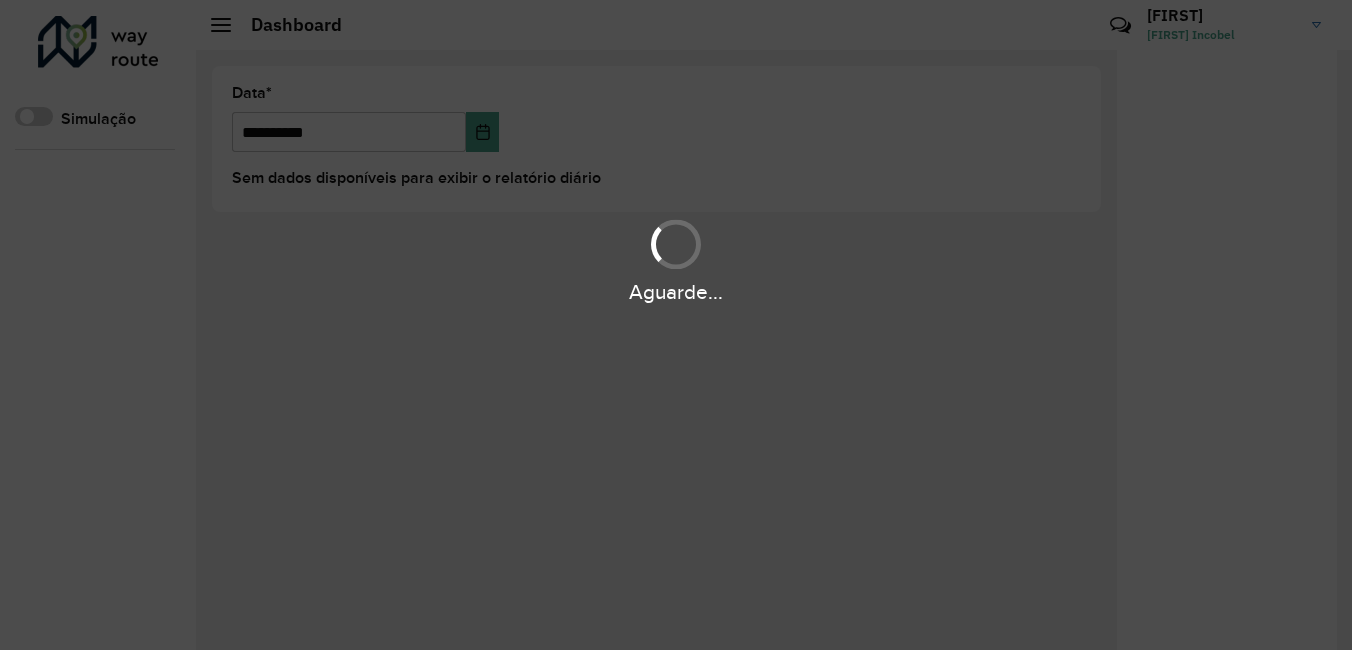 scroll, scrollTop: 0, scrollLeft: 0, axis: both 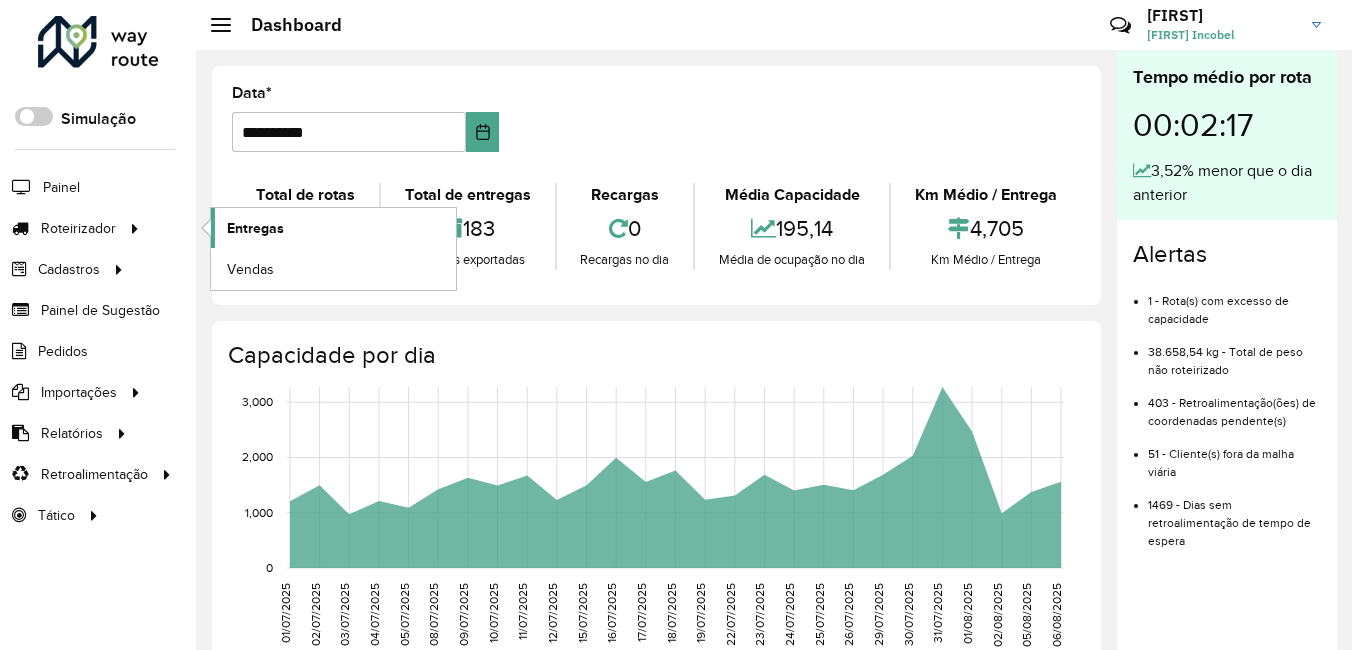 click on "Entregas" 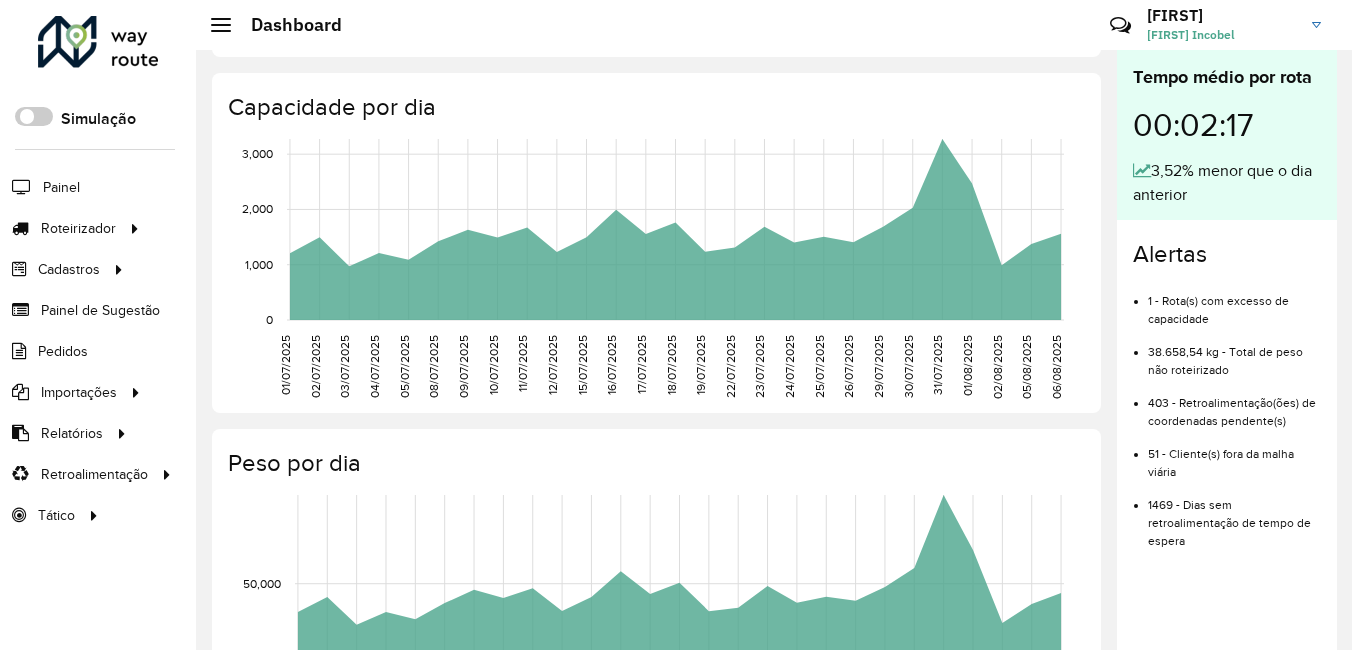 scroll, scrollTop: 0, scrollLeft: 0, axis: both 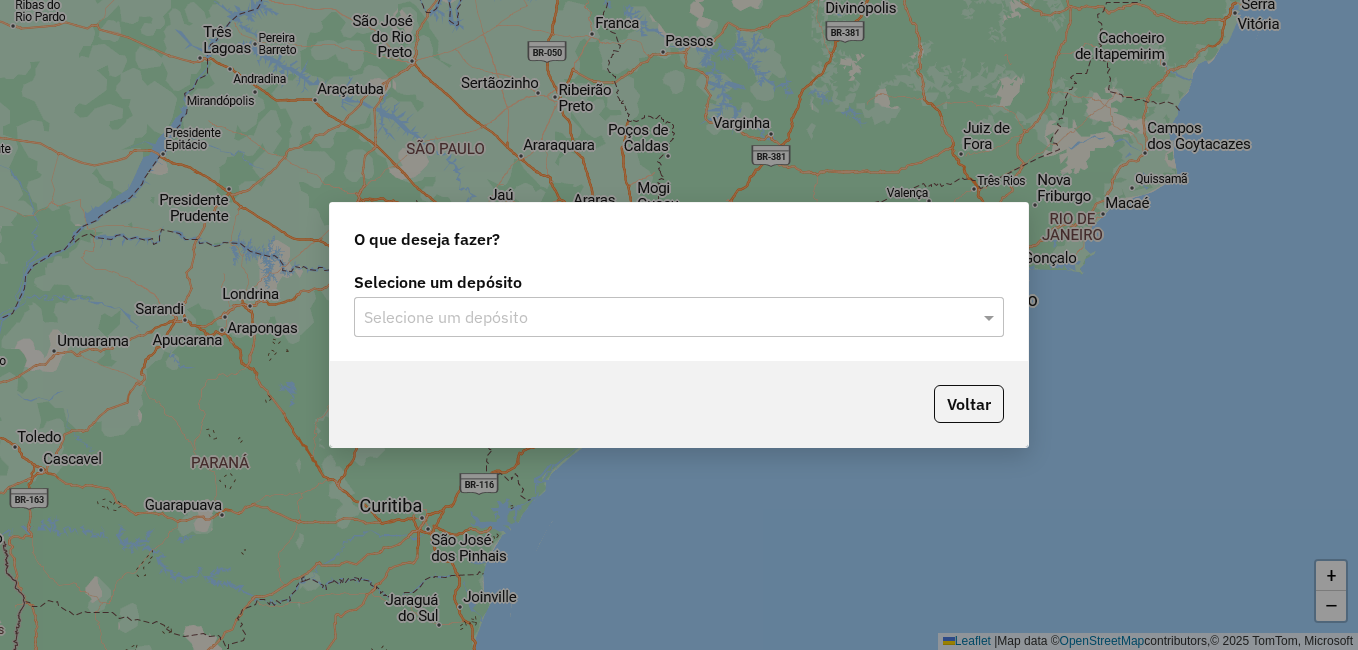 click 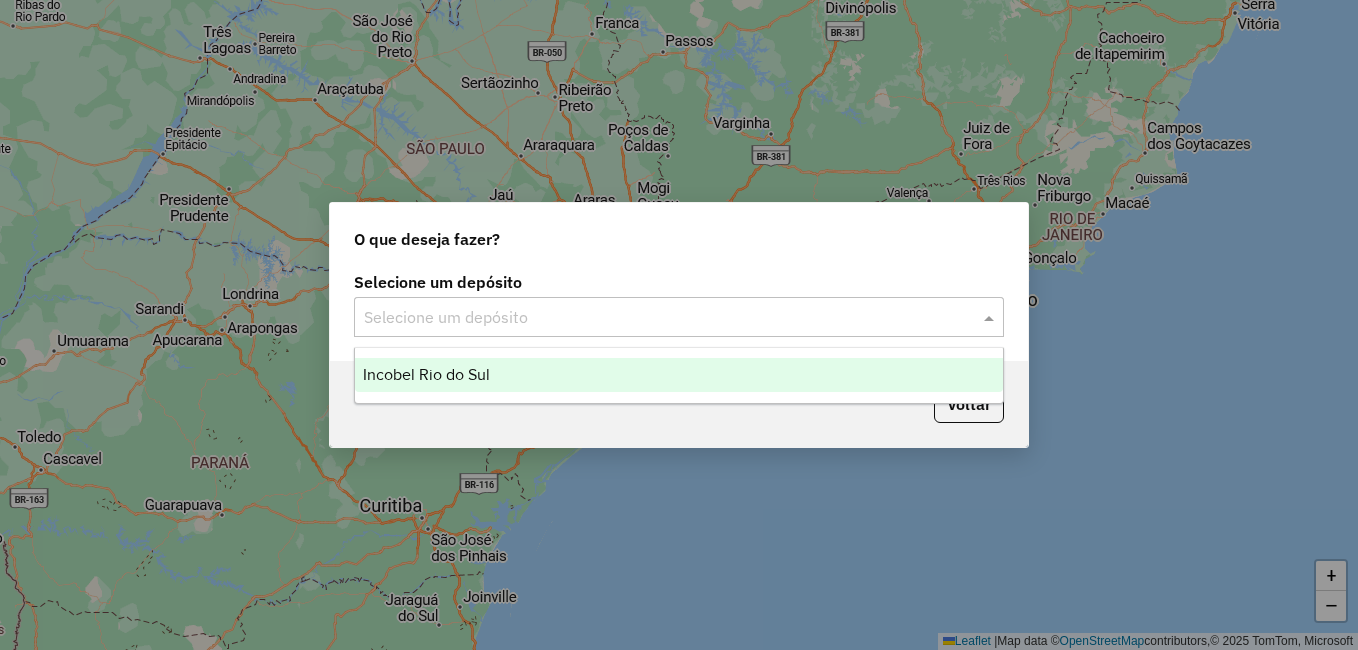 click on "Incobel Rio do Sul" at bounding box center [426, 374] 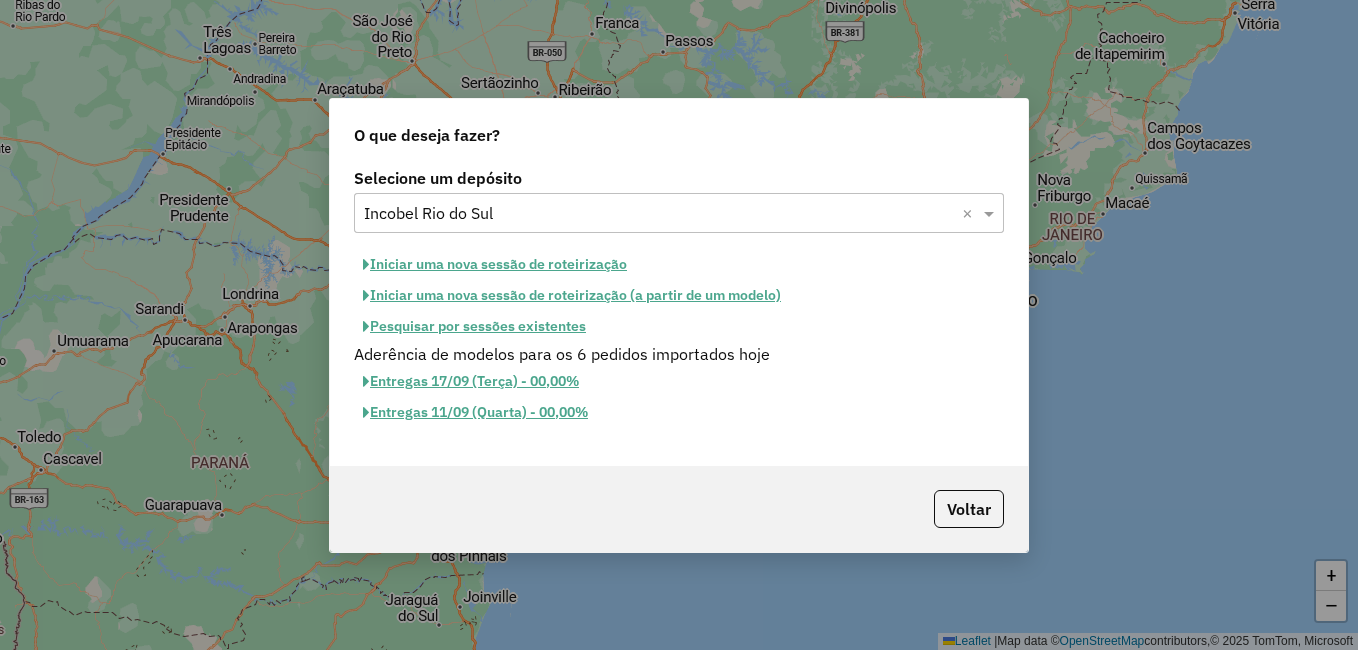 click on "Pesquisar por sessões existentes" 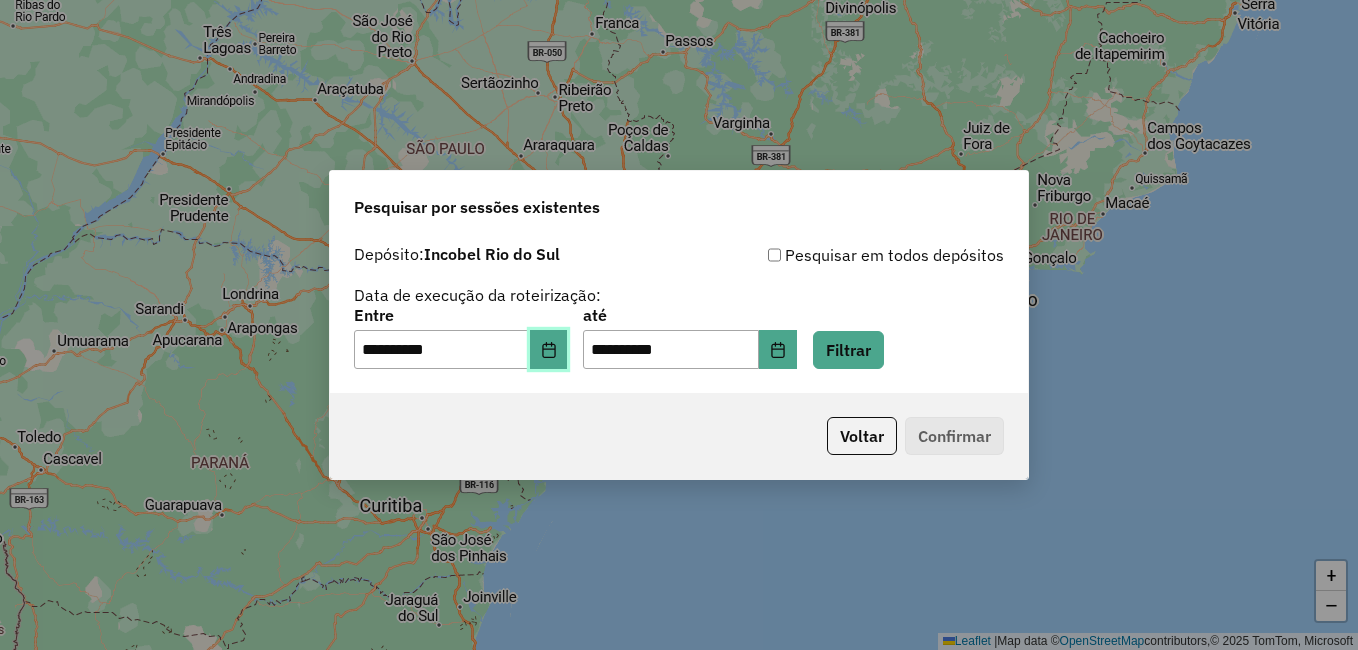 click at bounding box center [549, 350] 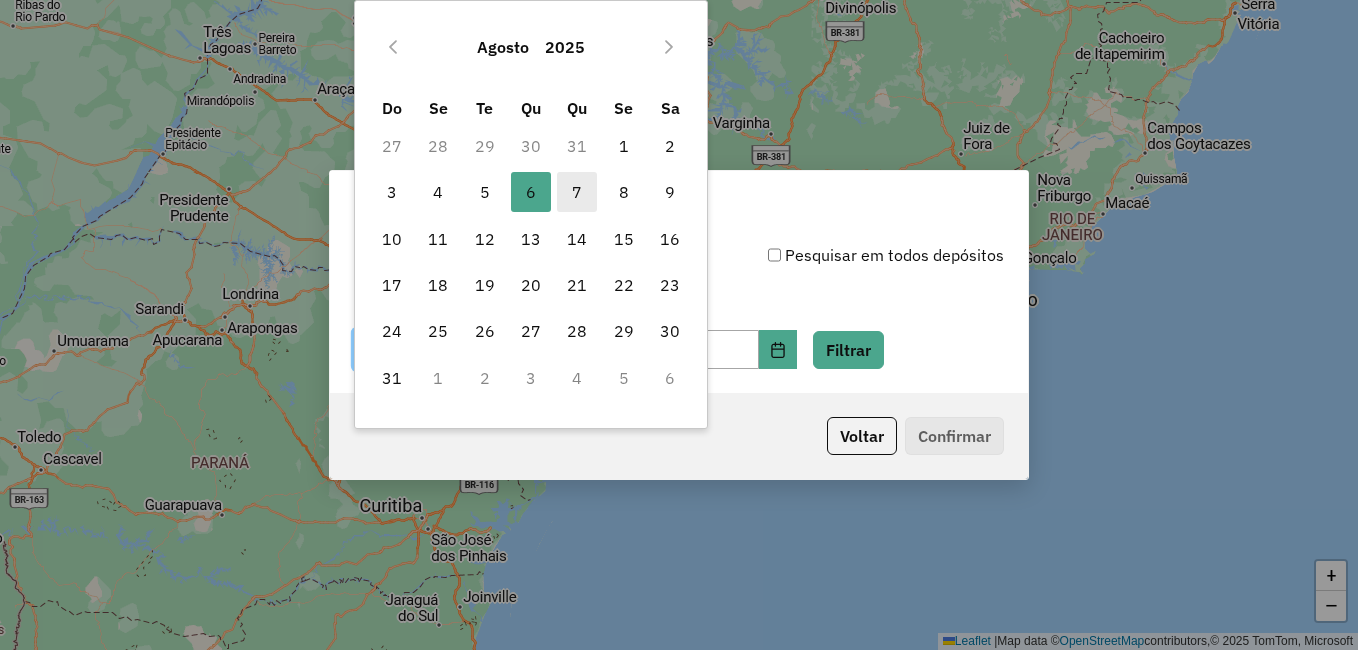click on "7" at bounding box center [577, 192] 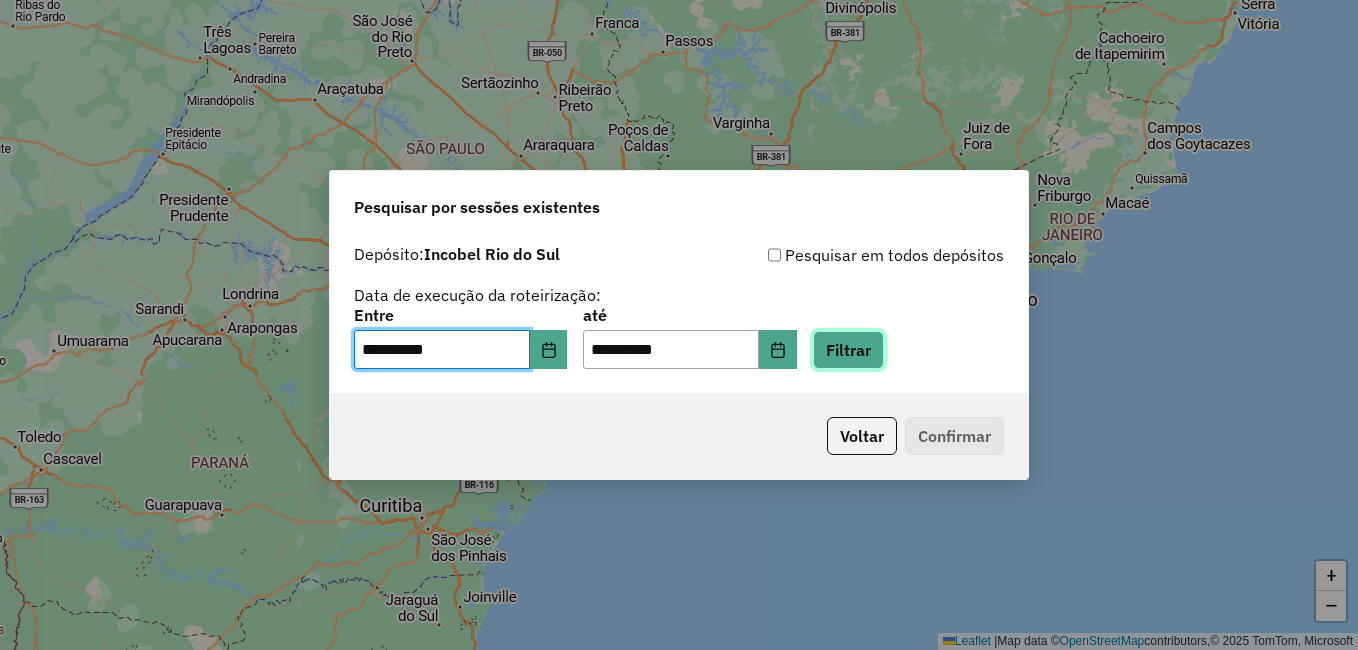 click on "Filtrar" 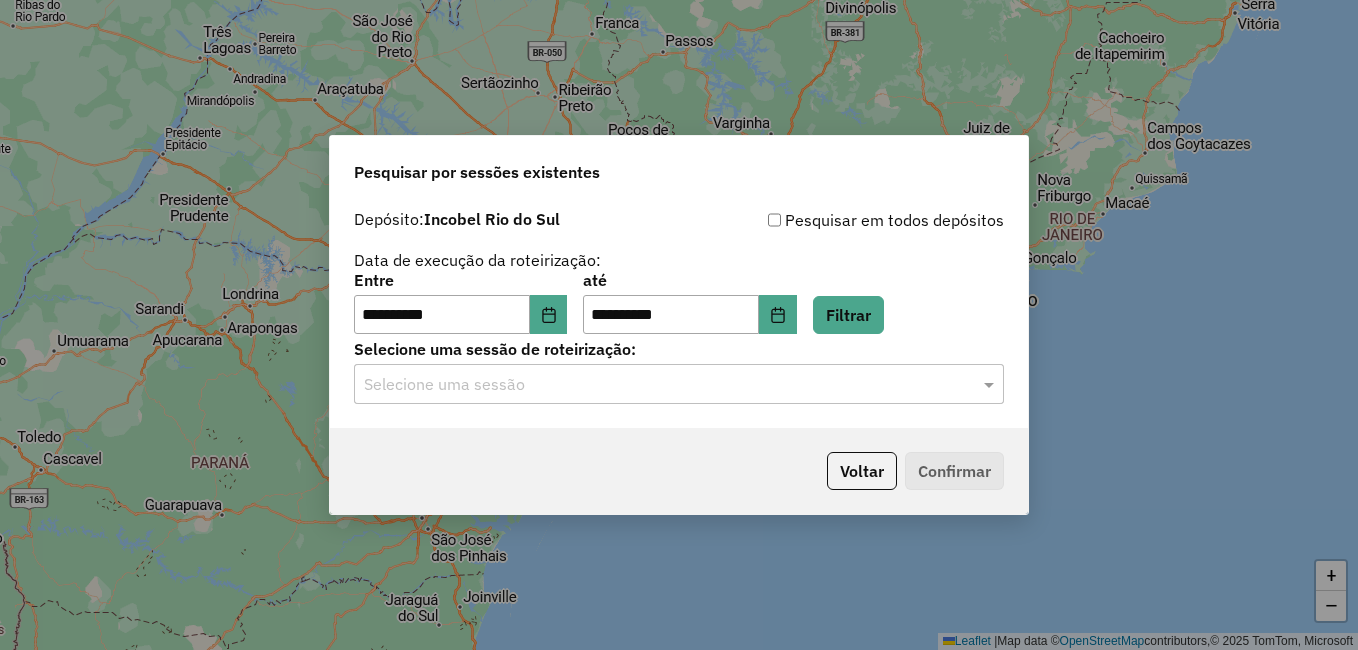 click on "Selecione uma sessão" 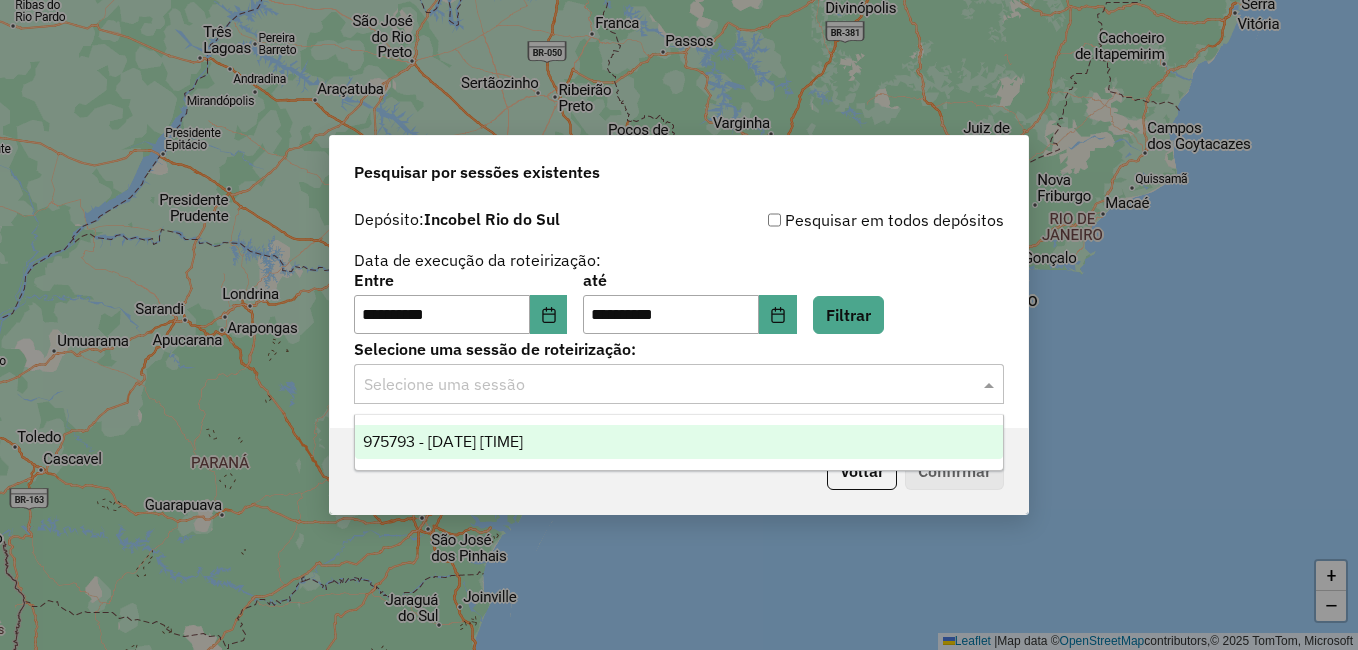 click on "975793 - 07/08/2025 17:17" at bounding box center (443, 441) 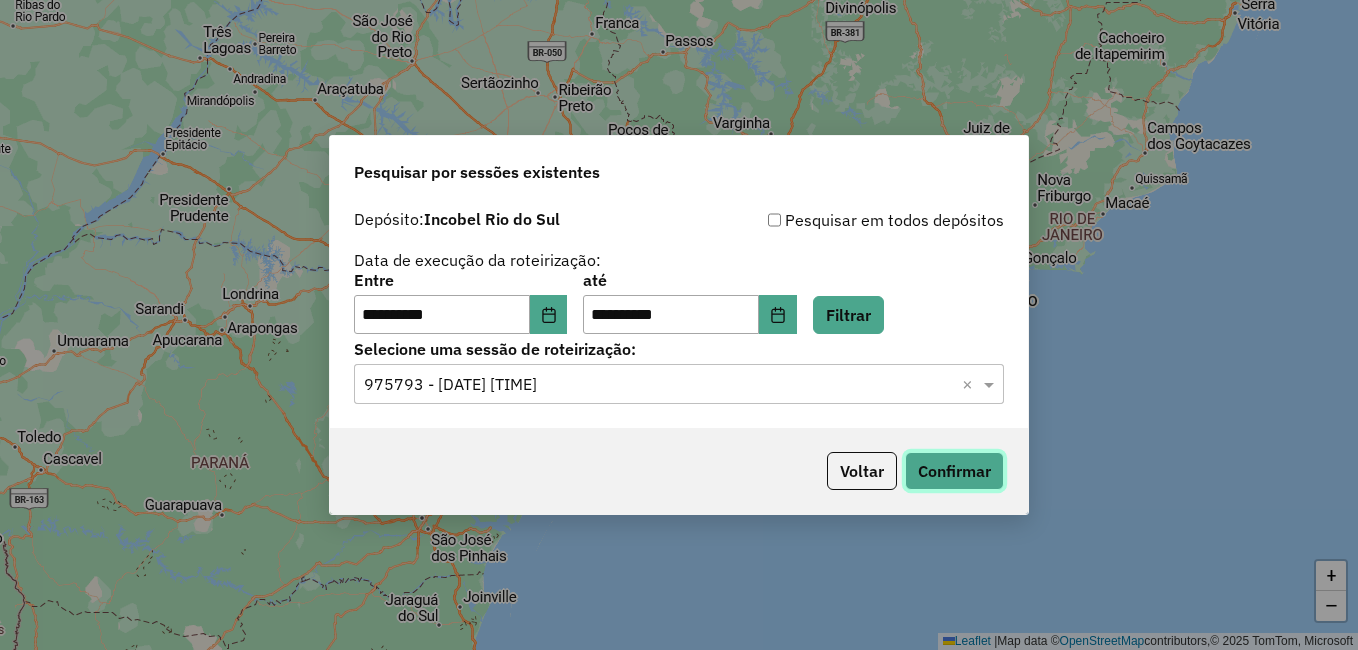 click on "Confirmar" 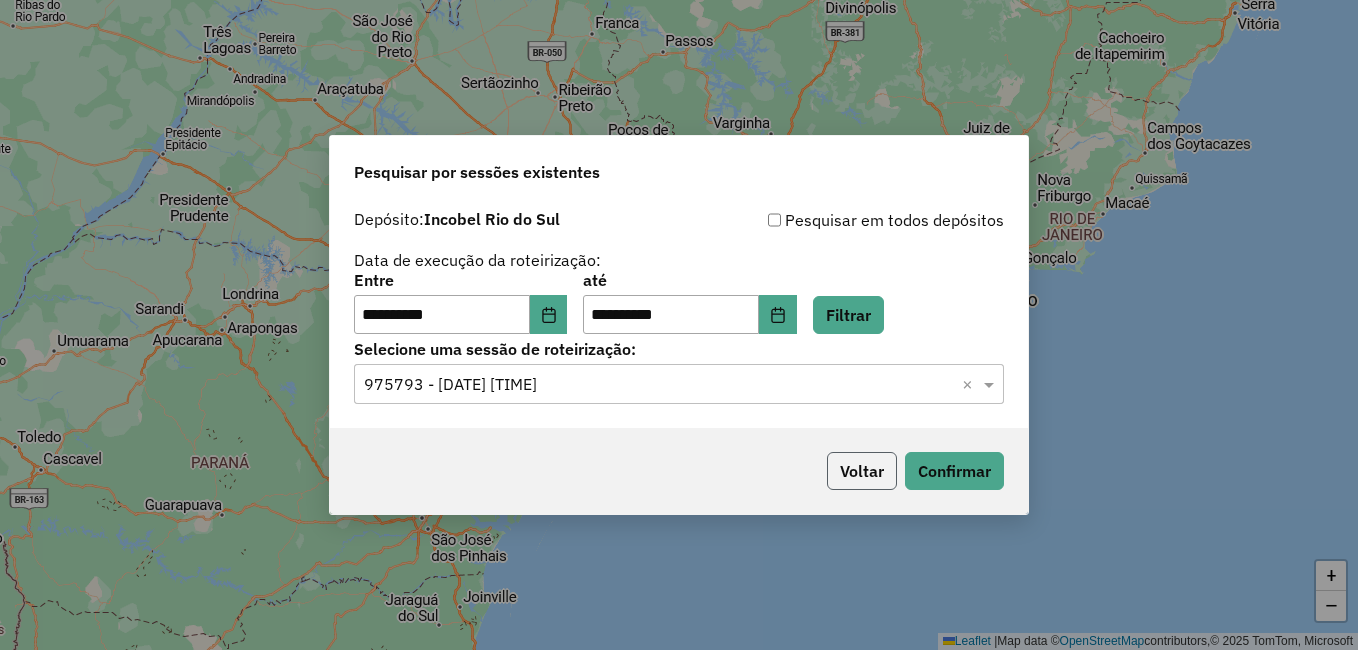 click on "Voltar" 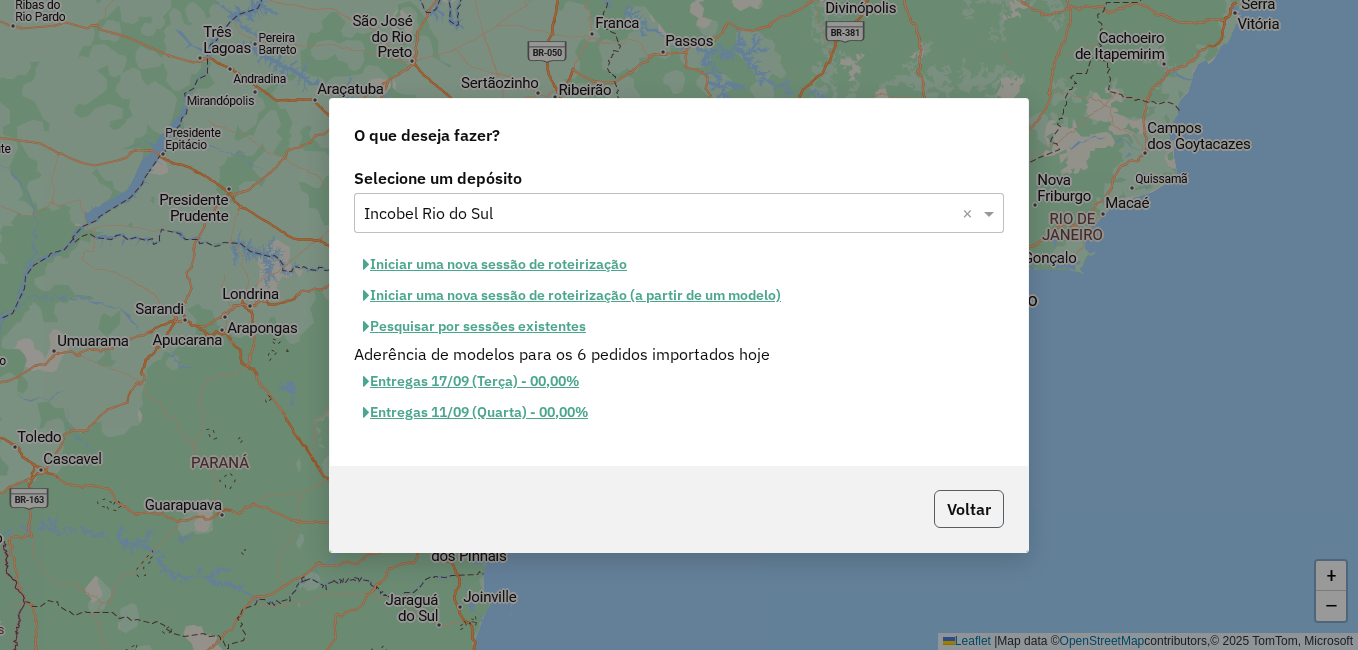 click on "Voltar" 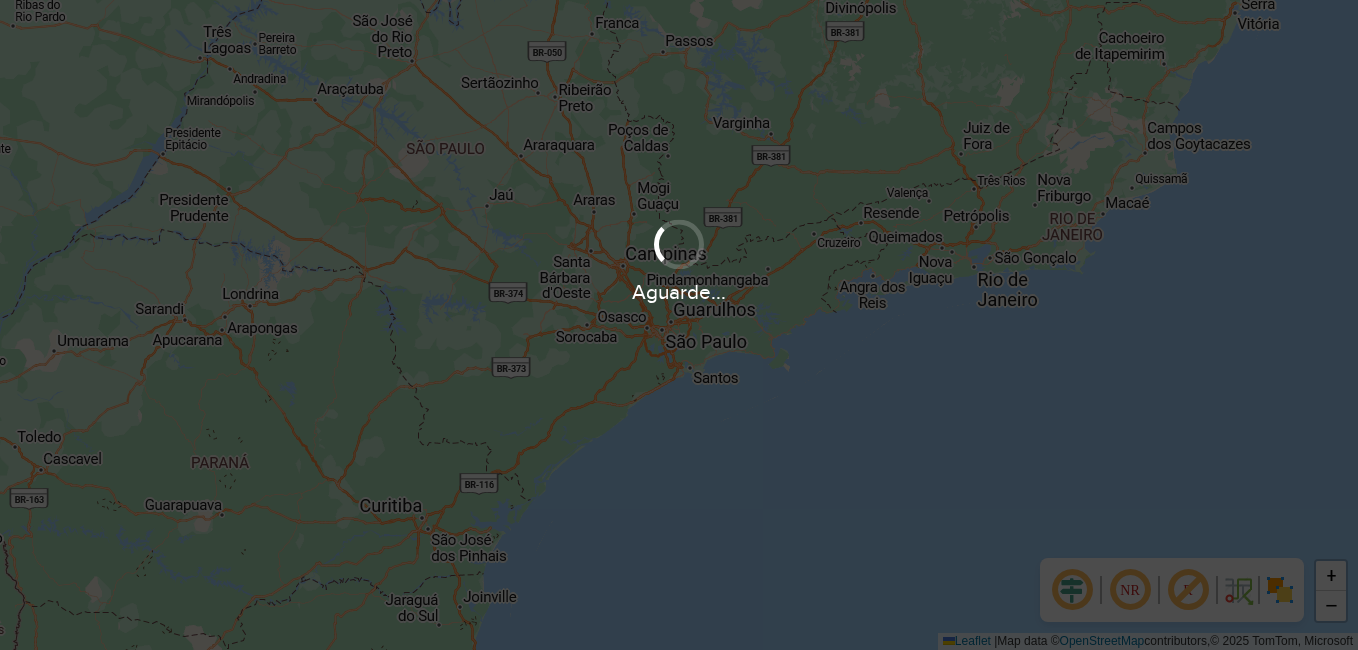 scroll, scrollTop: 0, scrollLeft: 0, axis: both 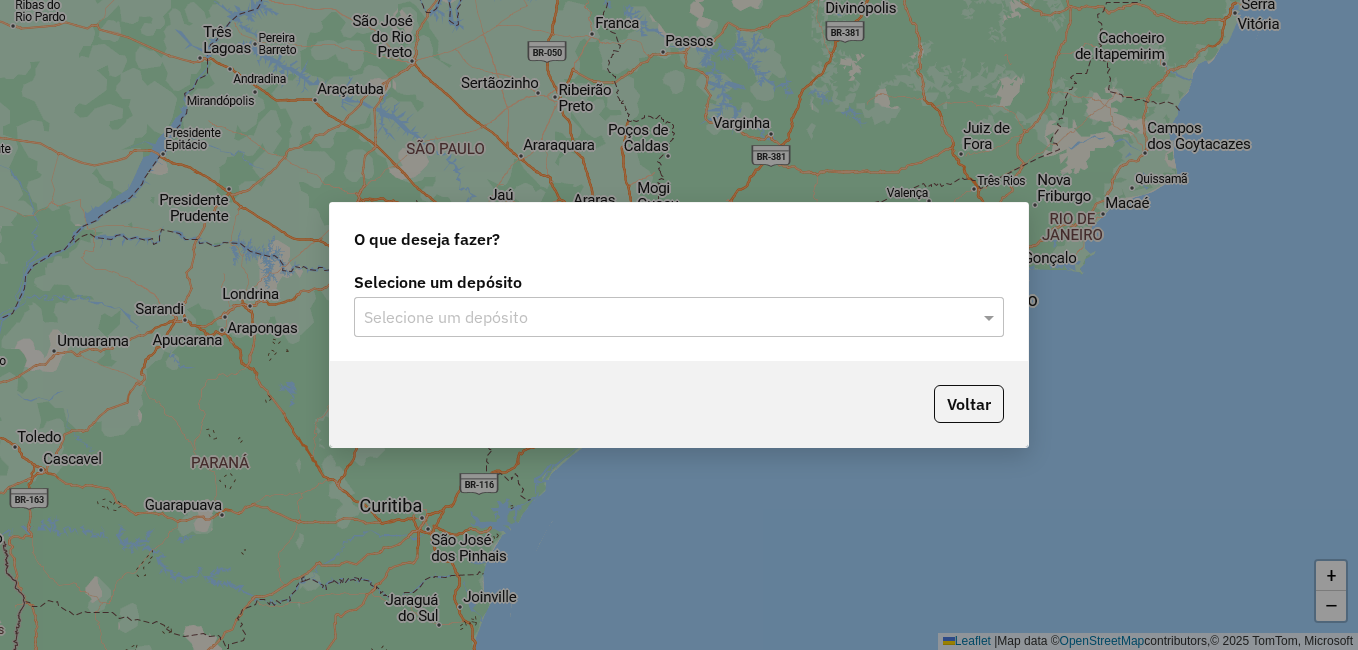 click 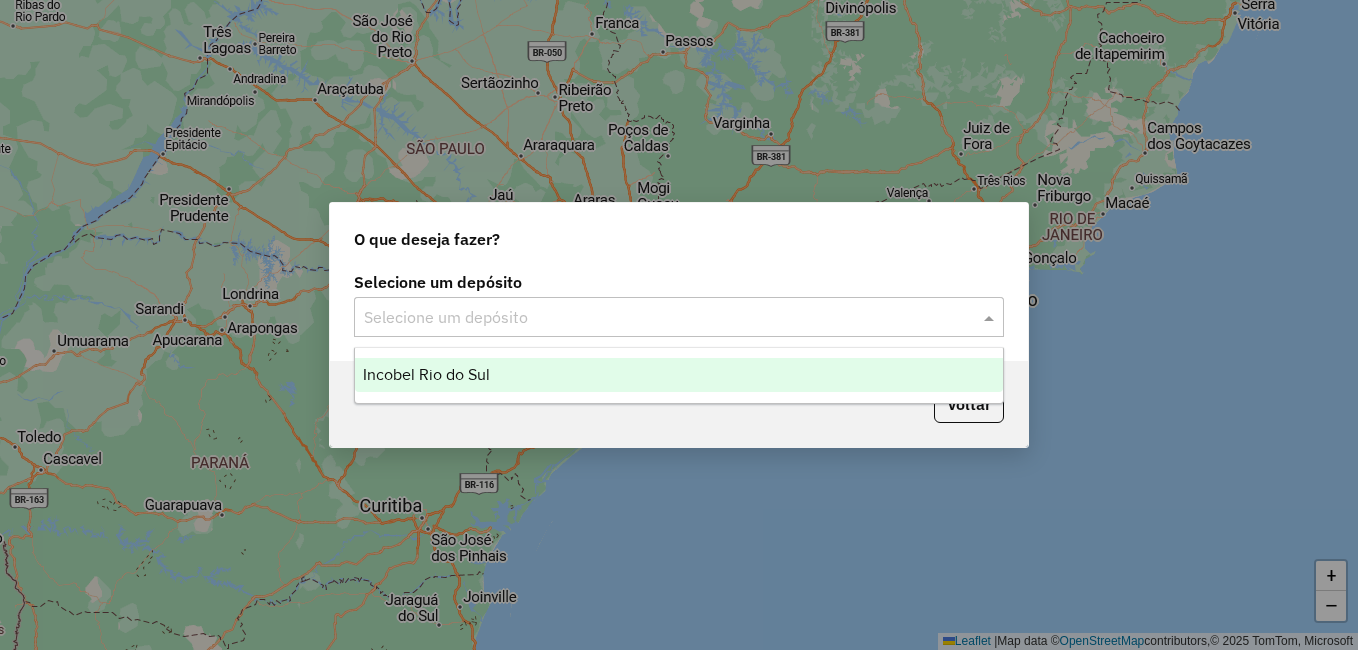click on "Incobel Rio do Sul" at bounding box center (426, 374) 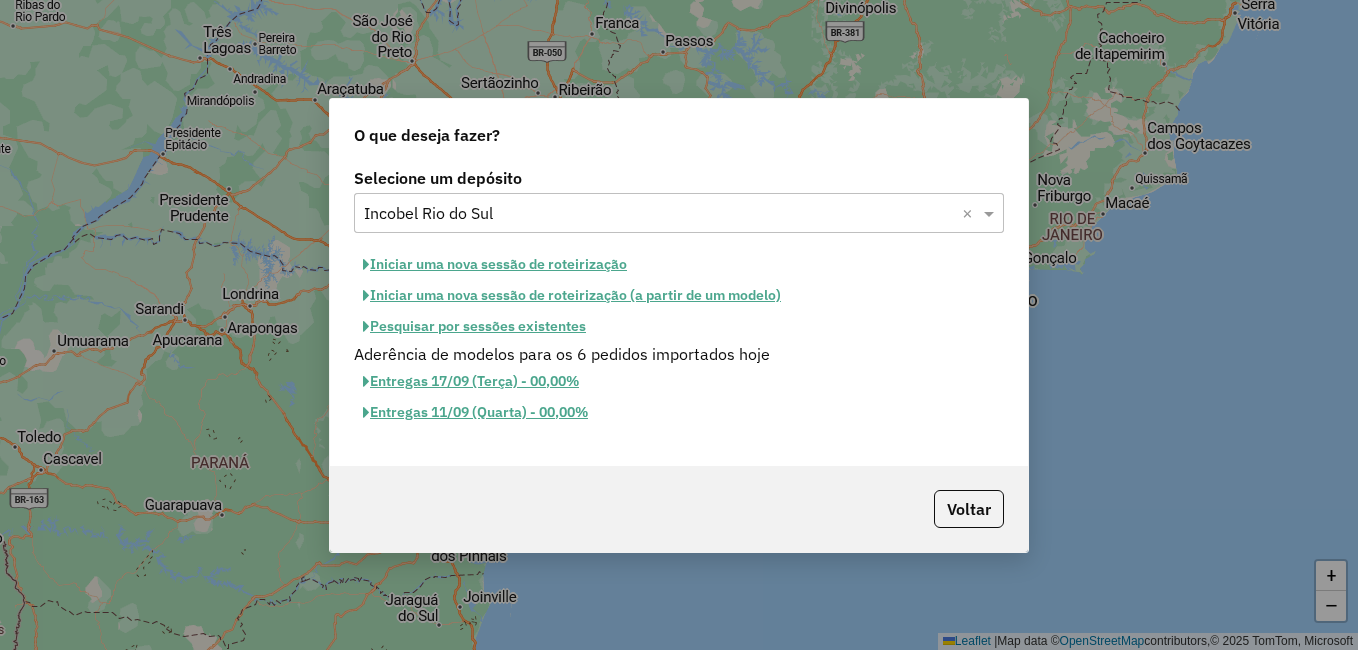 click on "Pesquisar por sessões existentes" 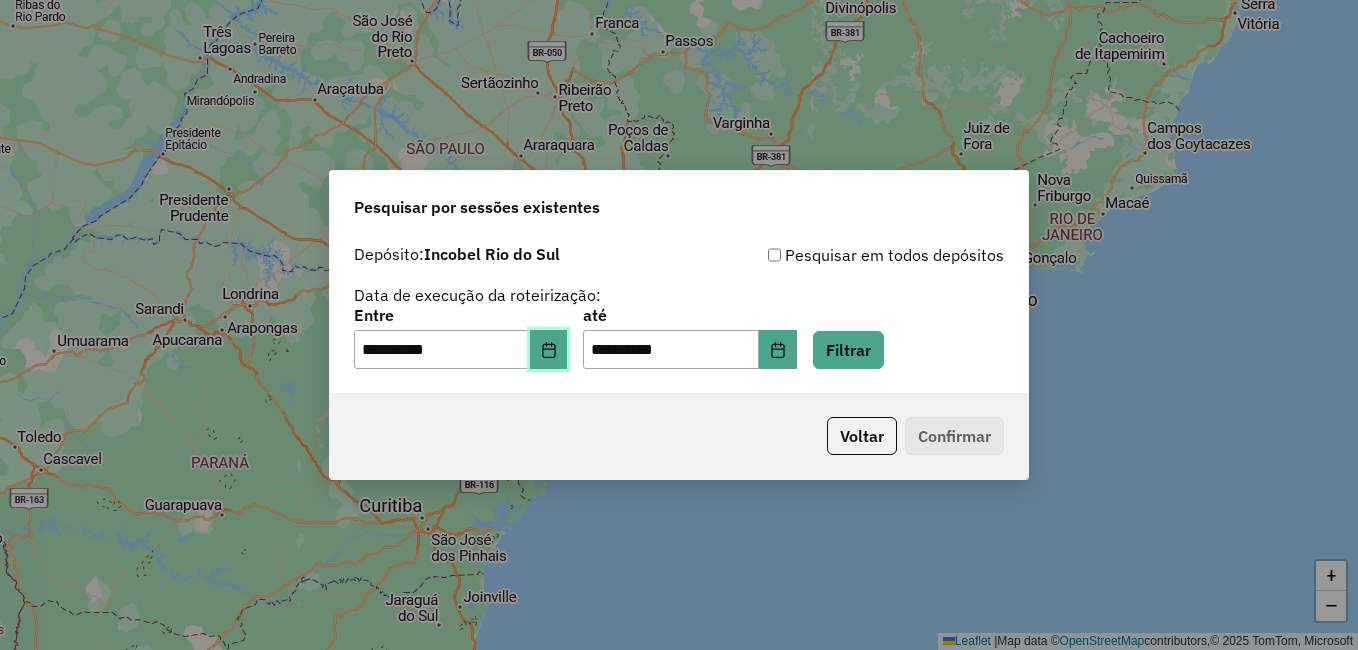 click at bounding box center [549, 350] 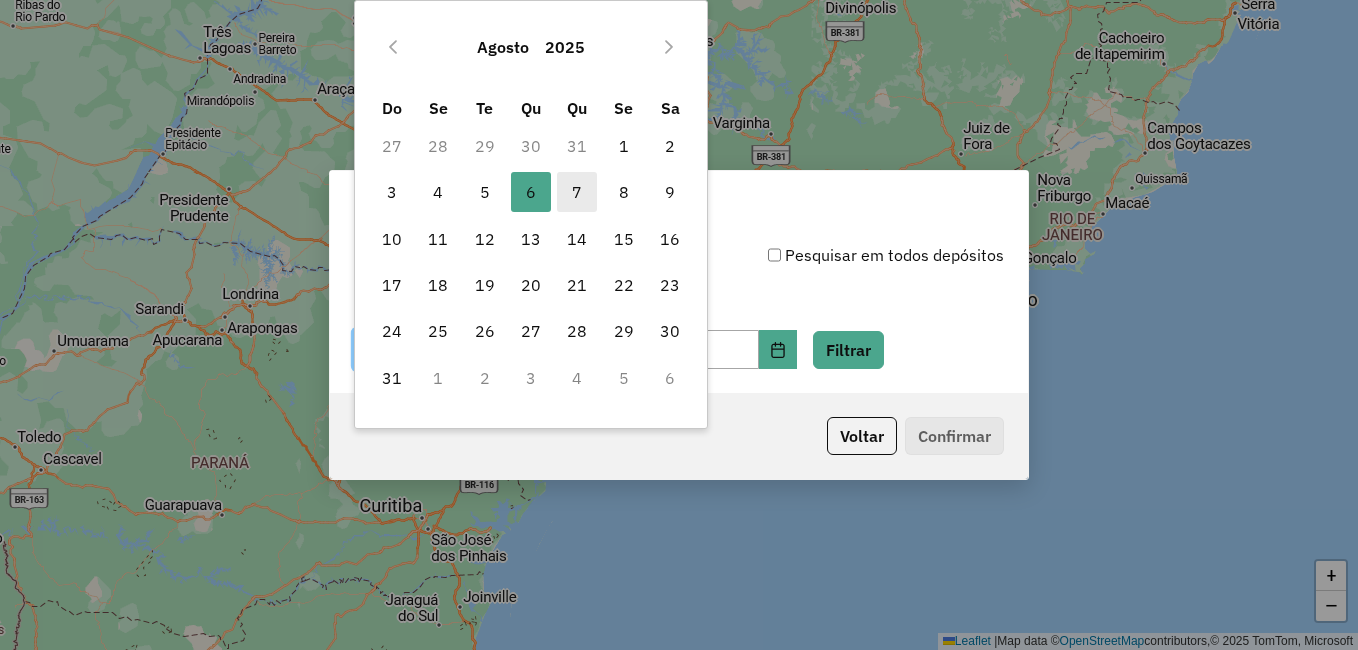 click on "7" at bounding box center (577, 192) 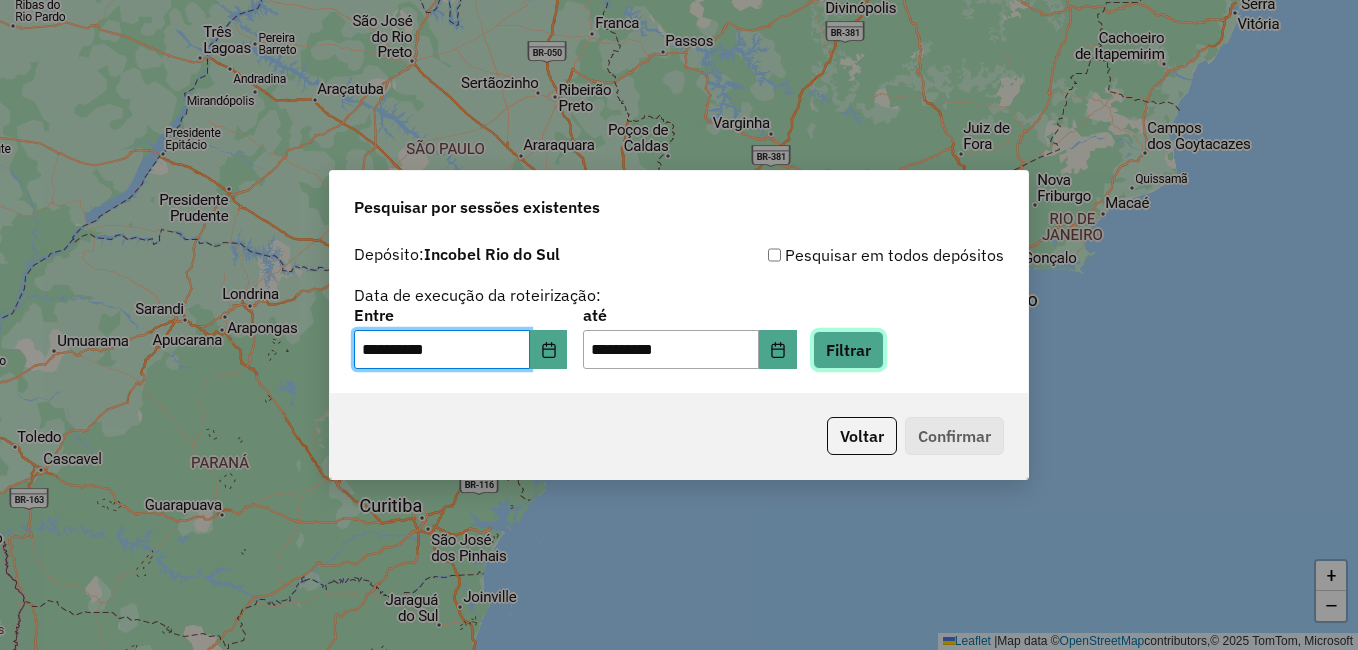 click on "Filtrar" 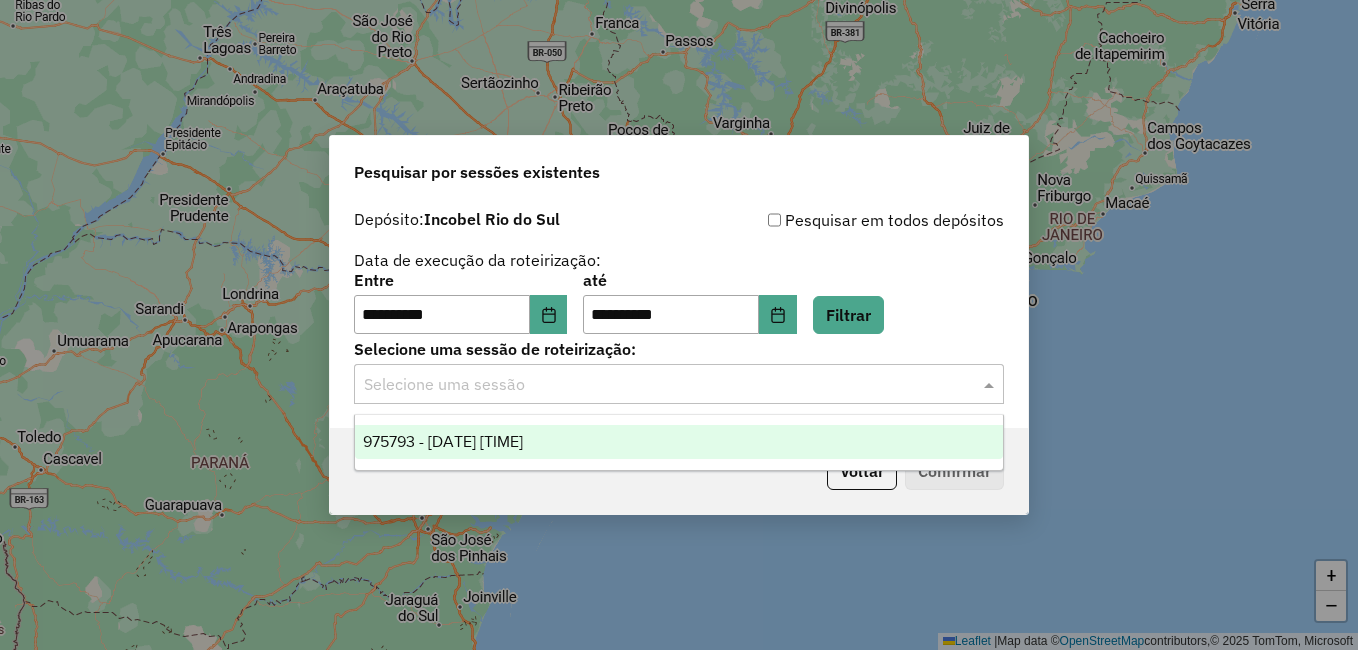 click 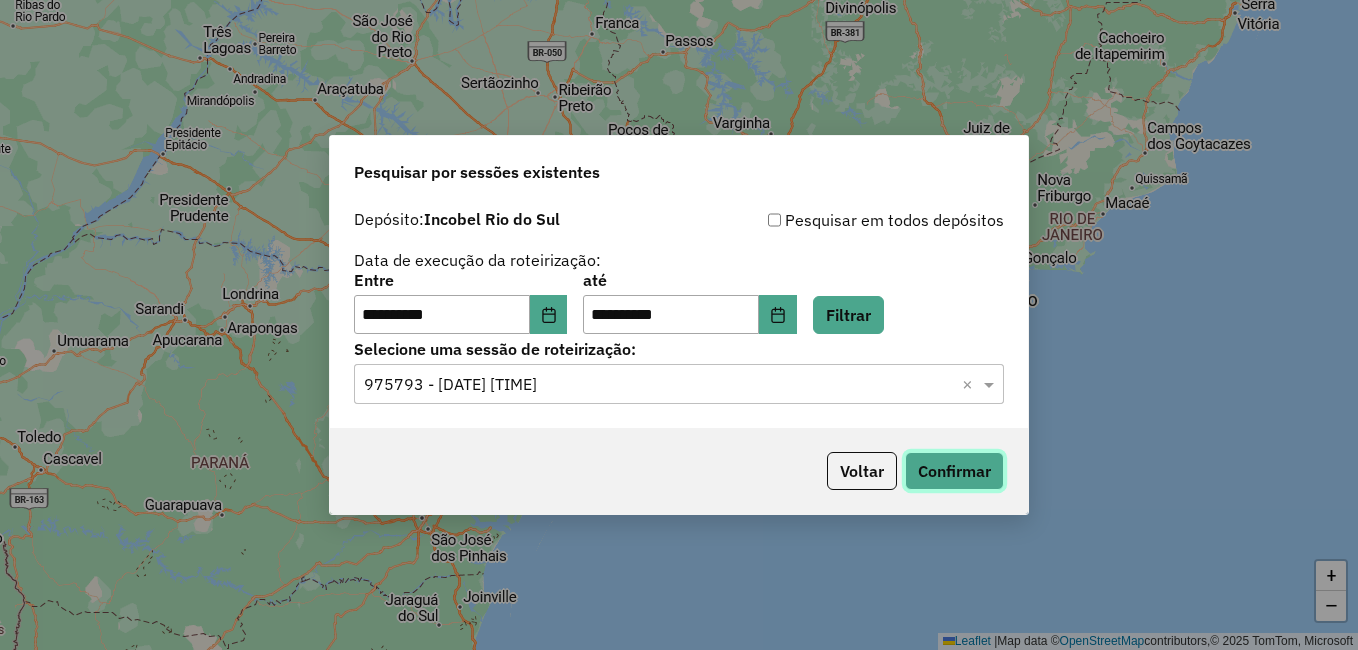 click on "Confirmar" 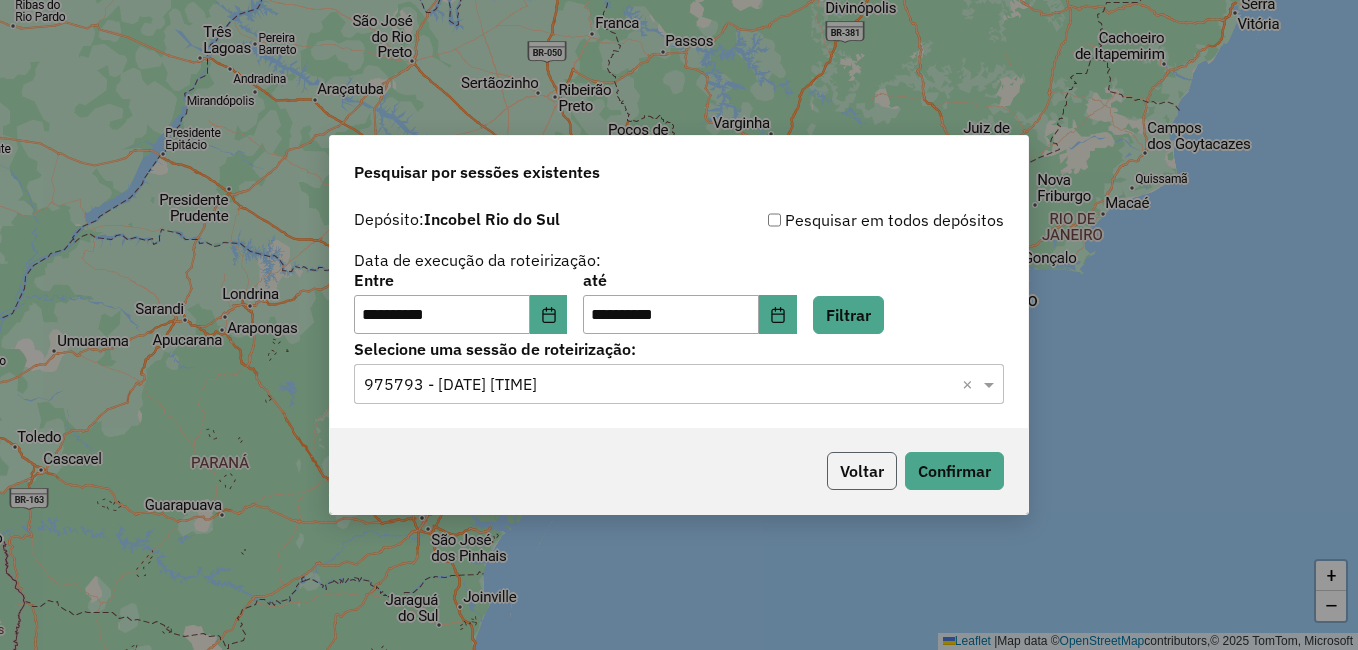 click on "Voltar" 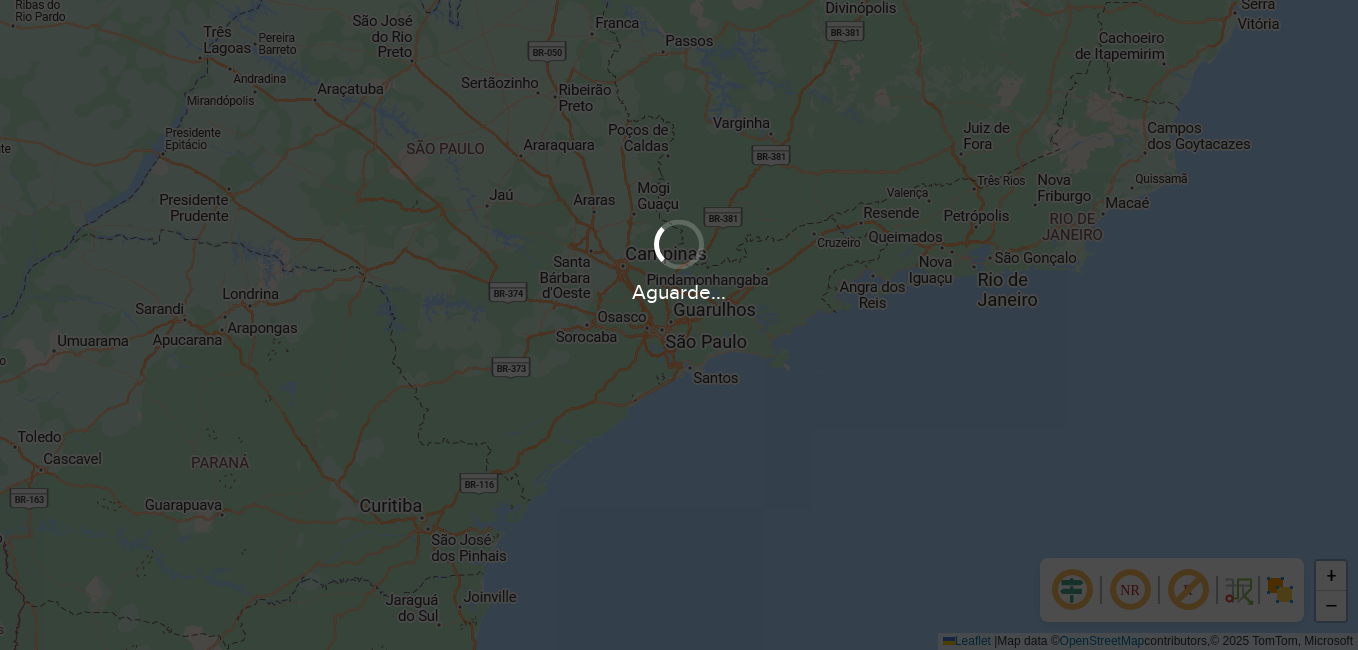 scroll, scrollTop: 0, scrollLeft: 0, axis: both 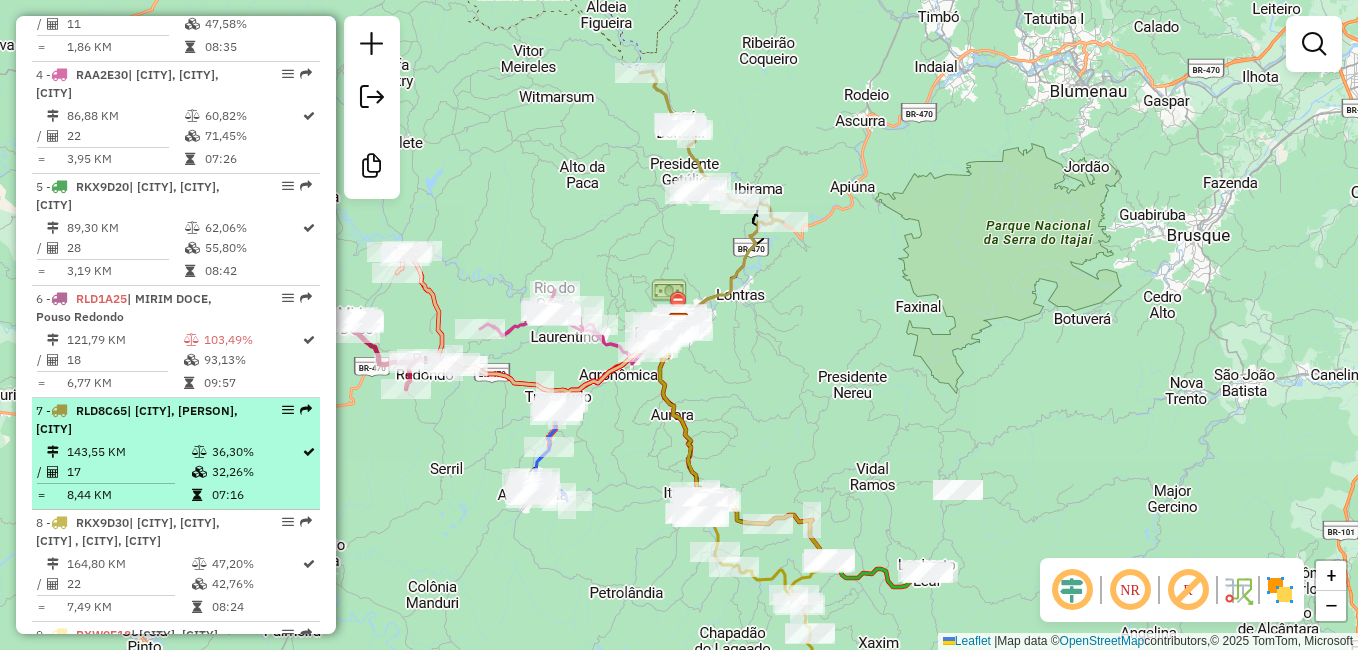 click on "17" at bounding box center (128, 472) 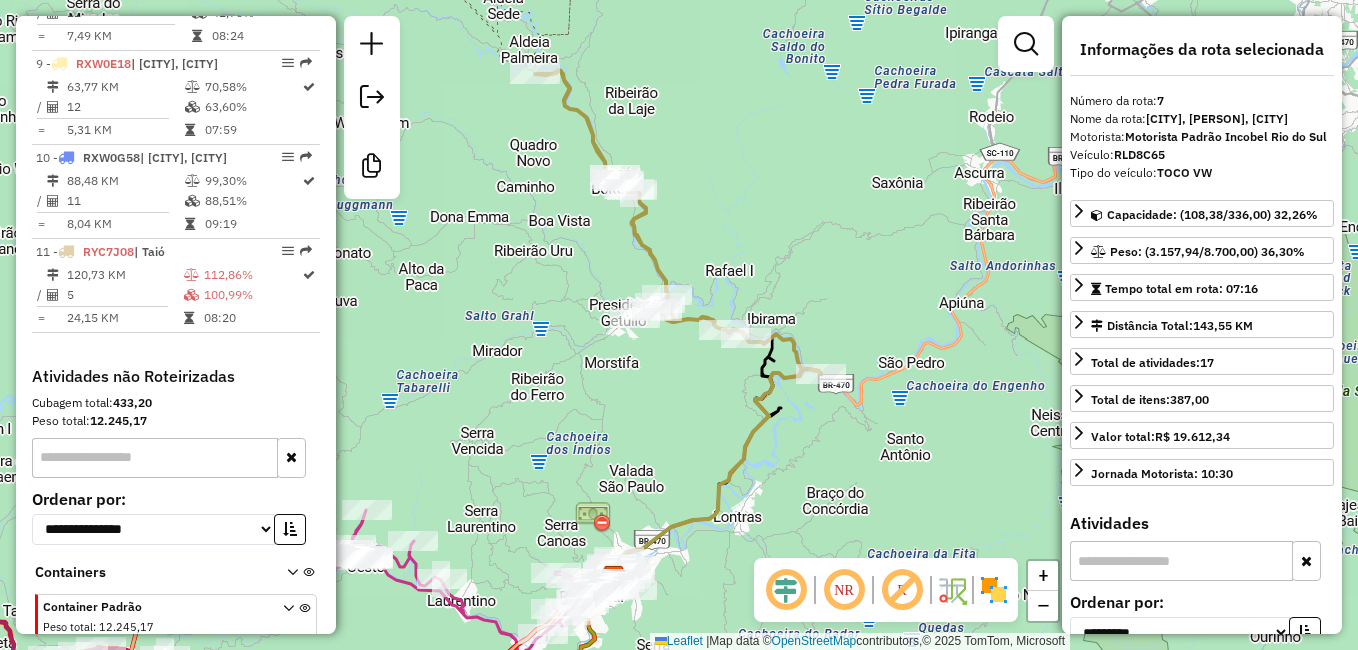 scroll, scrollTop: 1600, scrollLeft: 0, axis: vertical 